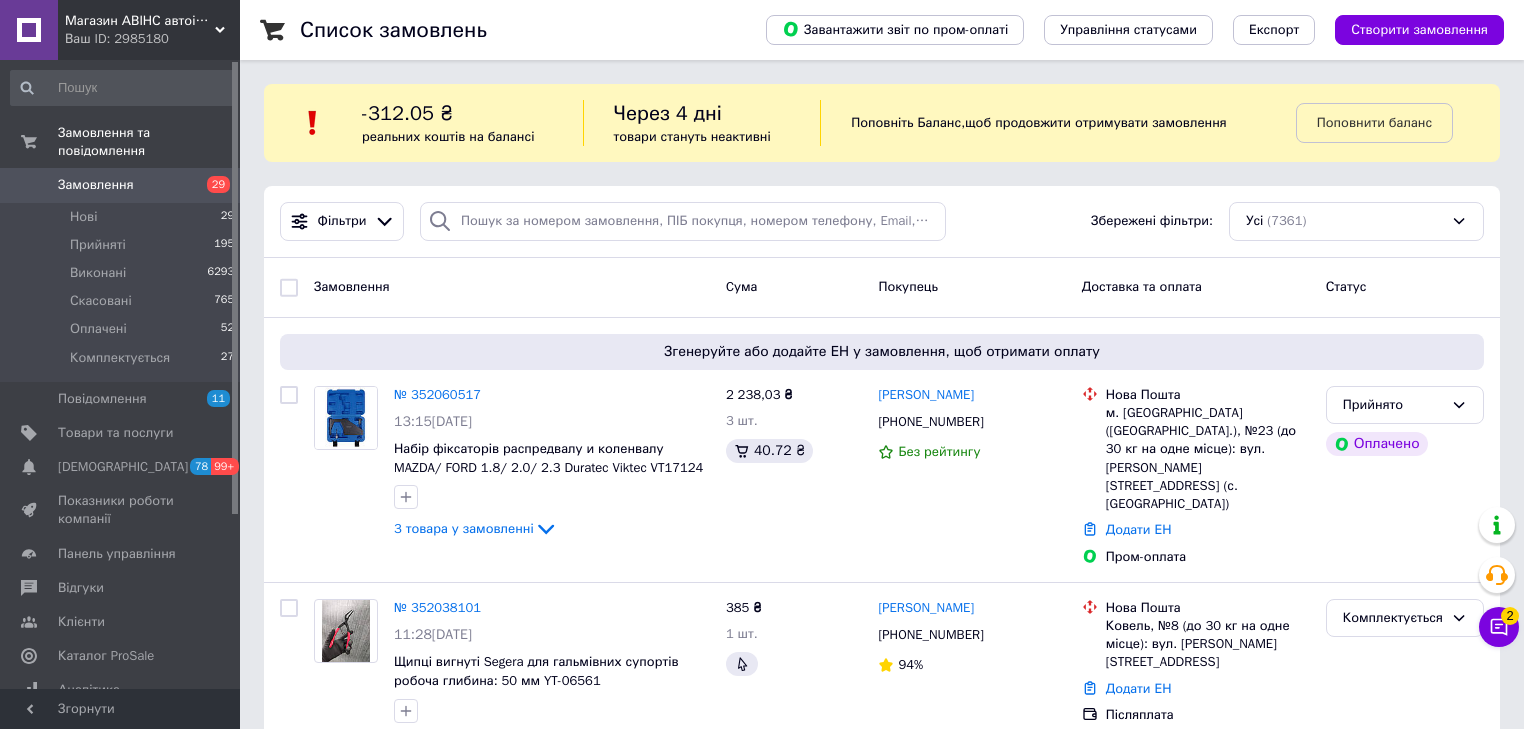 scroll, scrollTop: 0, scrollLeft: 0, axis: both 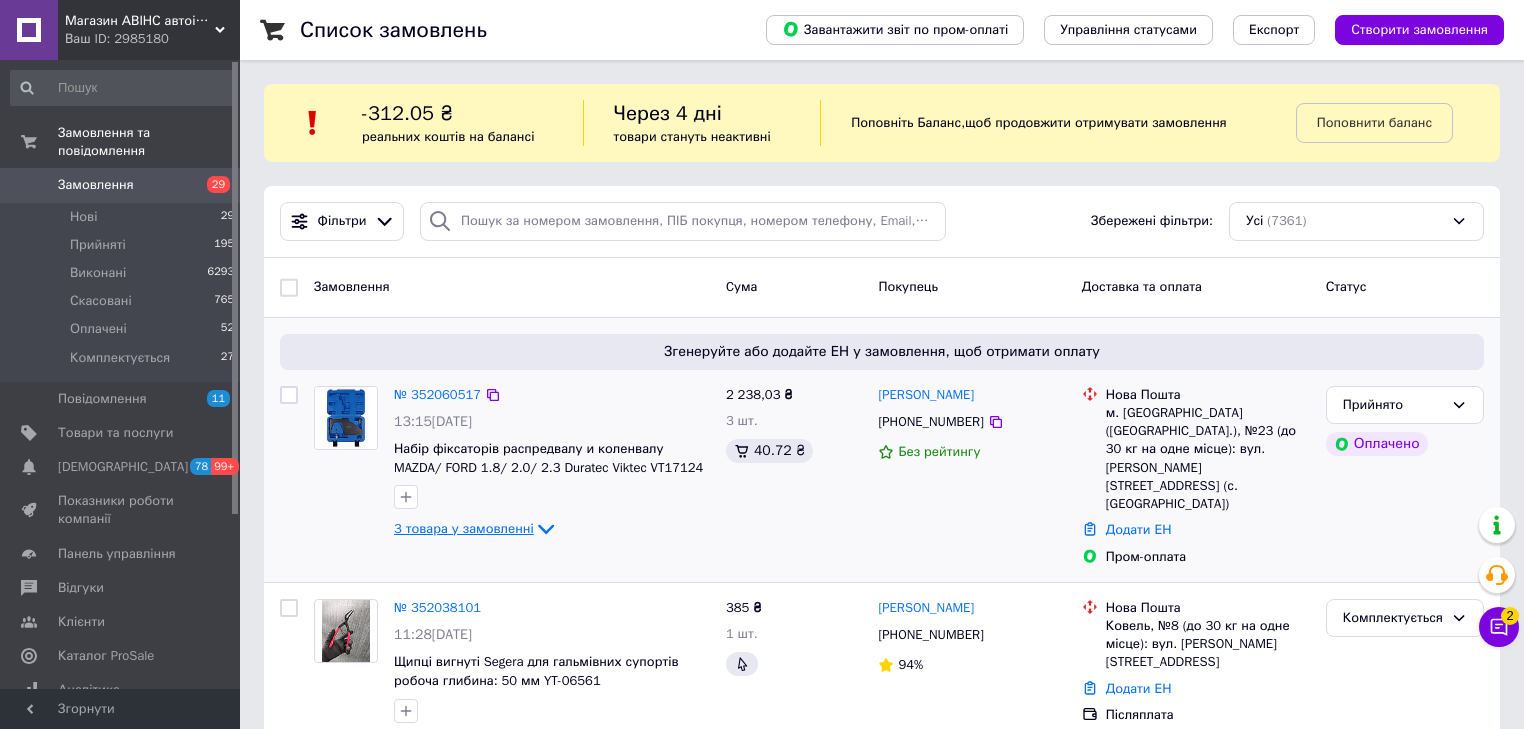 click on "3 товара у замовленні" at bounding box center (464, 528) 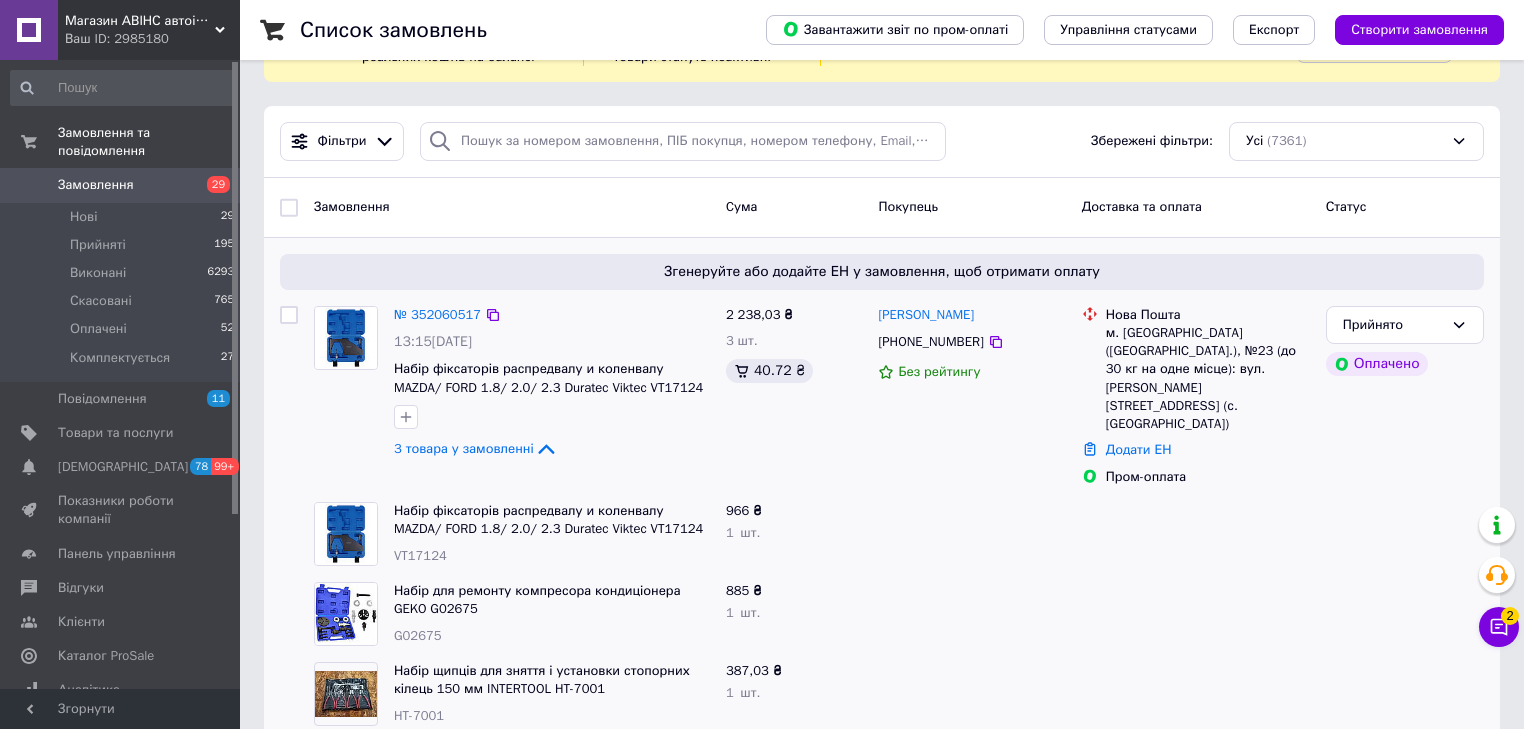 scroll, scrollTop: 80, scrollLeft: 0, axis: vertical 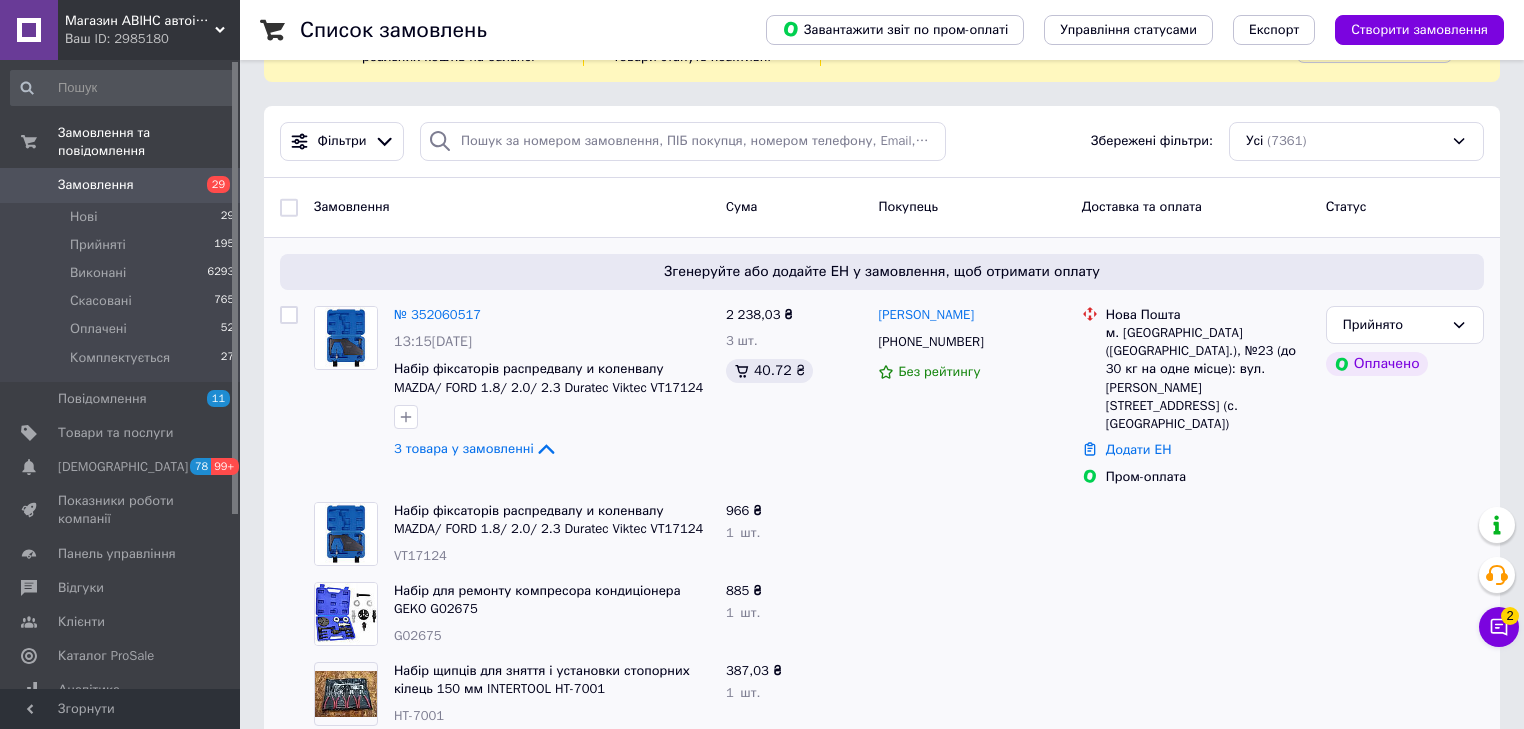 click on "Замовлення" at bounding box center [96, 185] 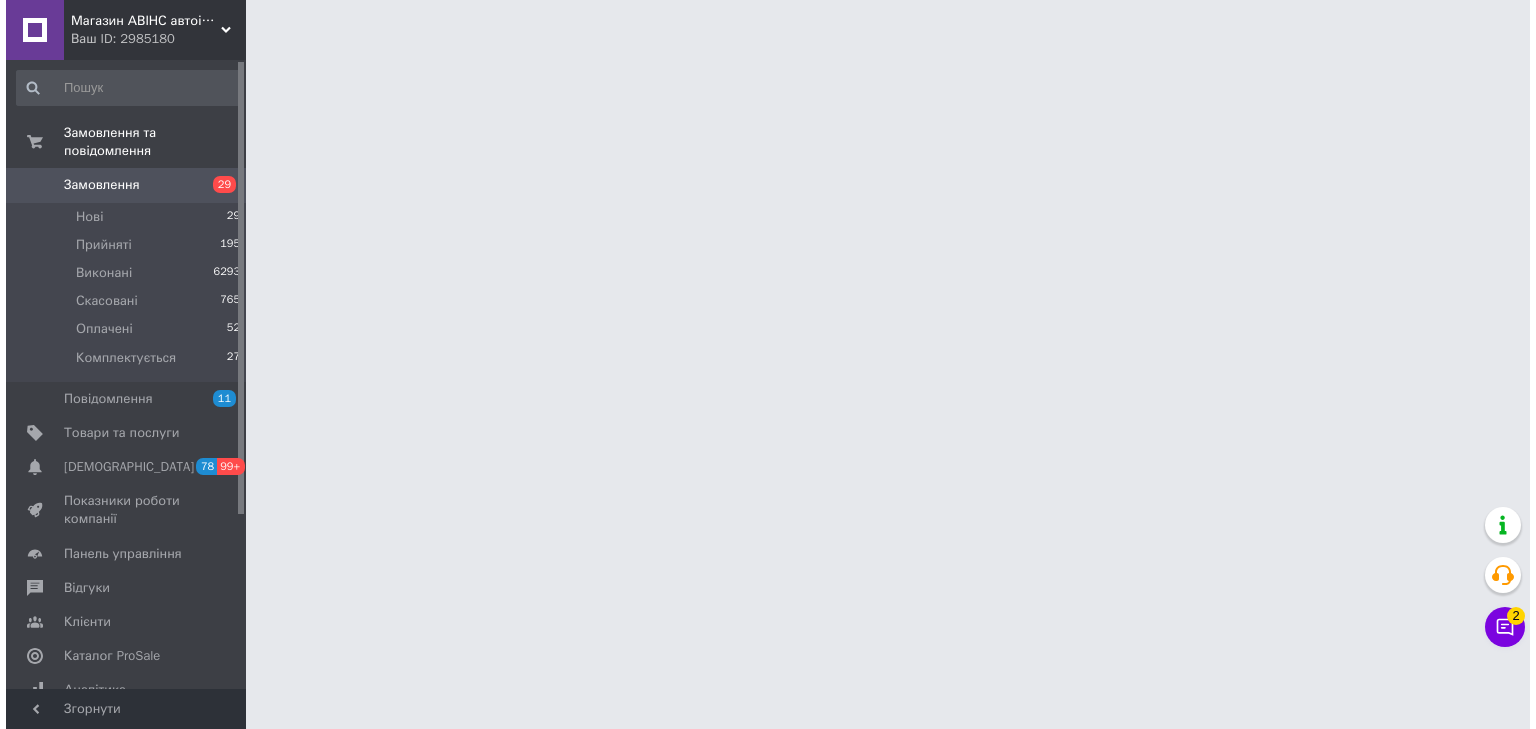 scroll, scrollTop: 0, scrollLeft: 0, axis: both 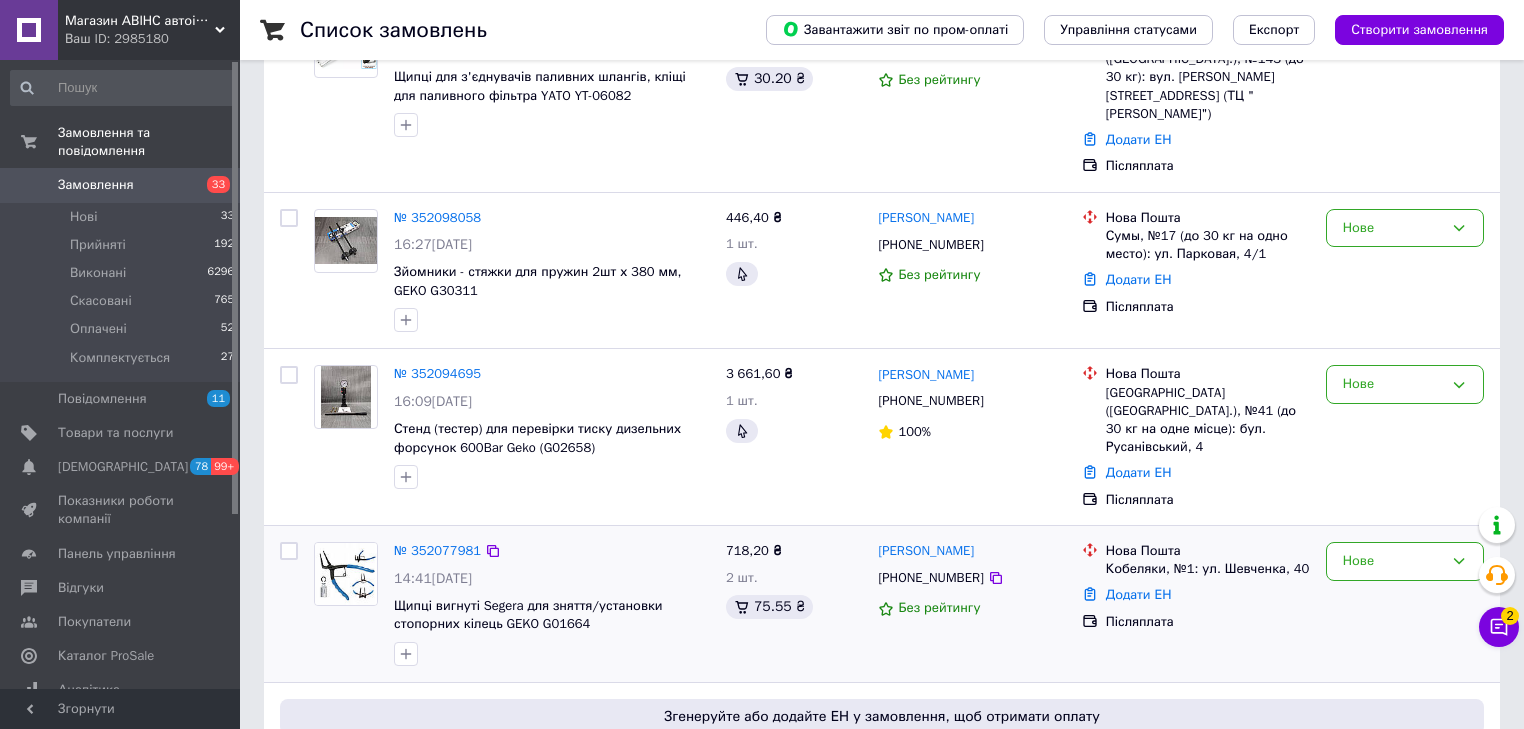click at bounding box center [289, 551] 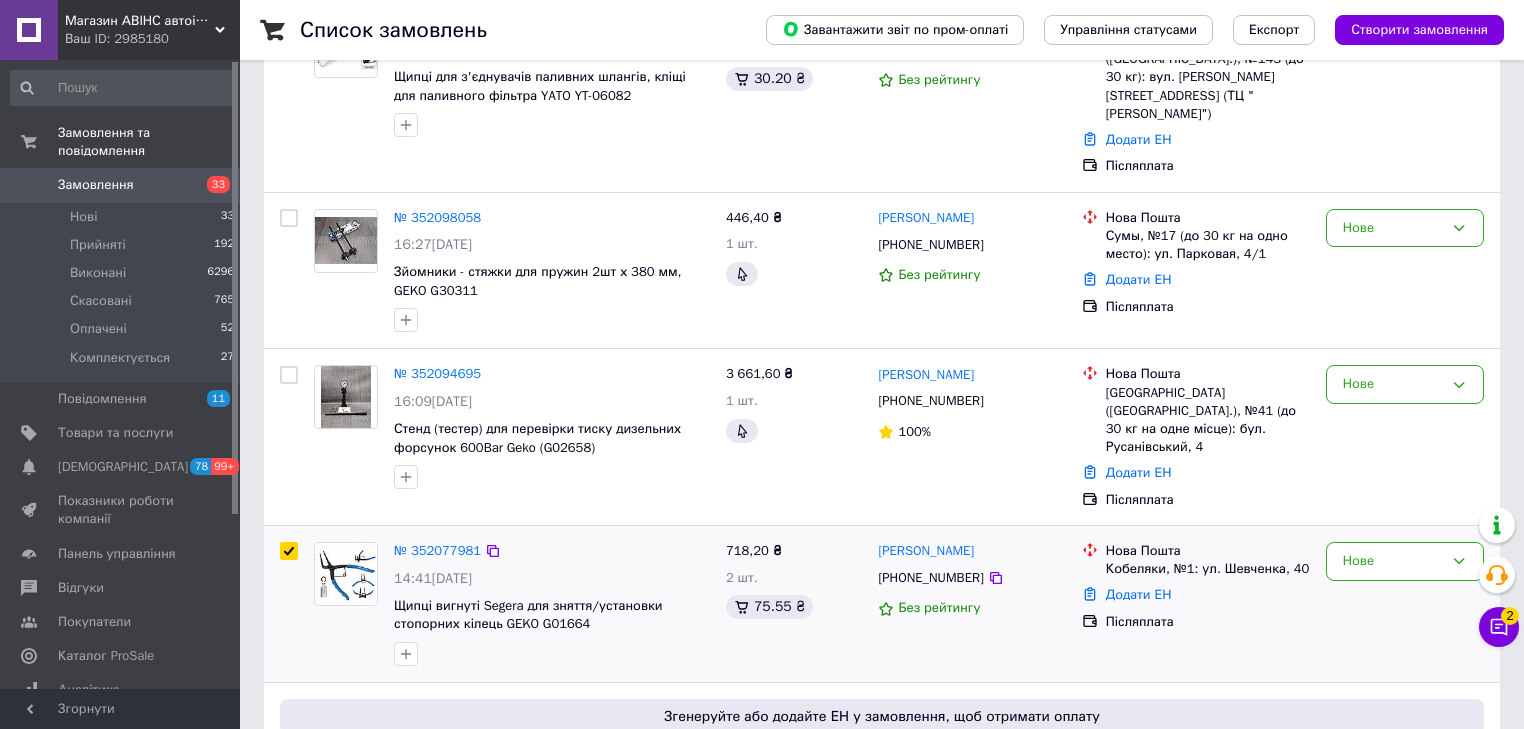 checkbox on "true" 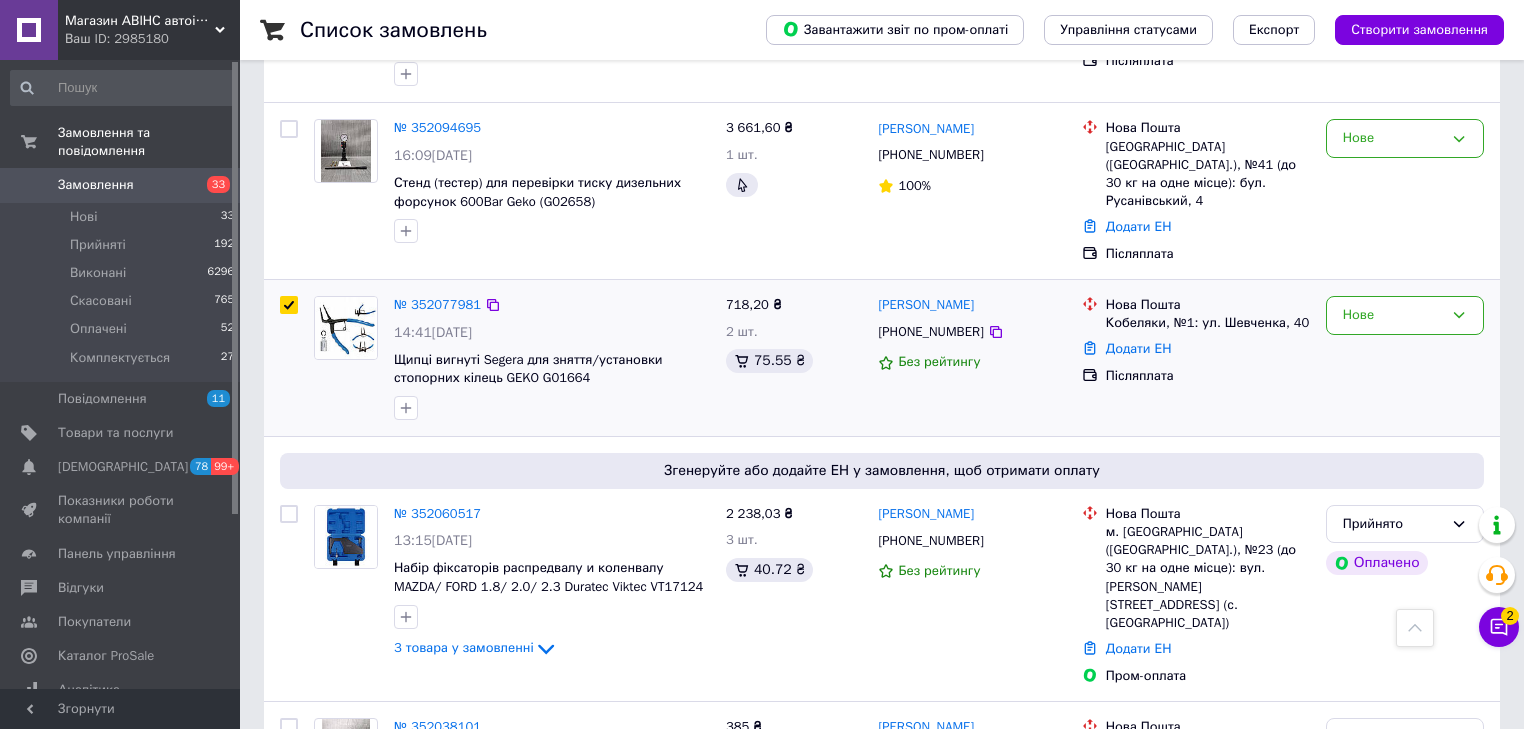 scroll, scrollTop: 400, scrollLeft: 0, axis: vertical 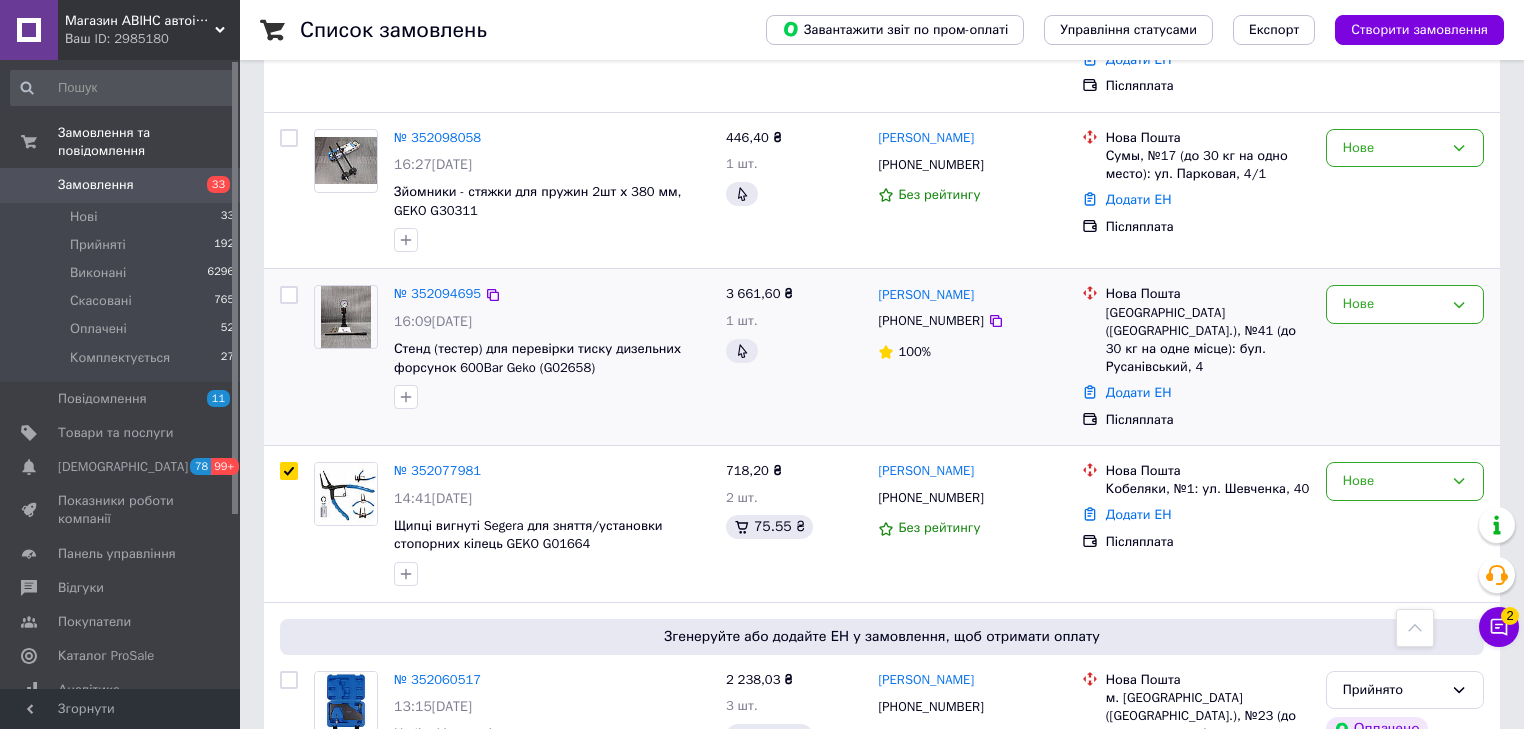 click at bounding box center (289, 295) 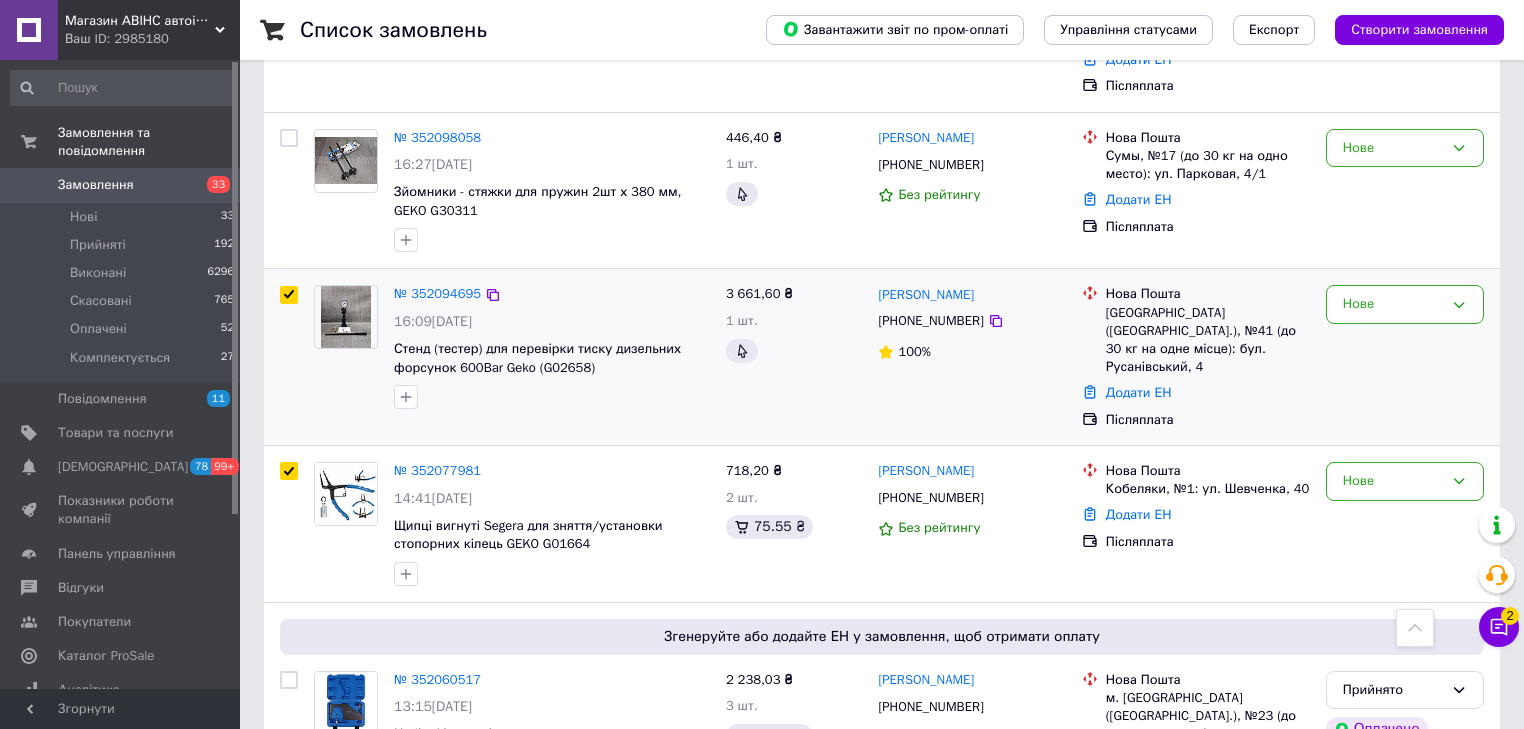 checkbox on "true" 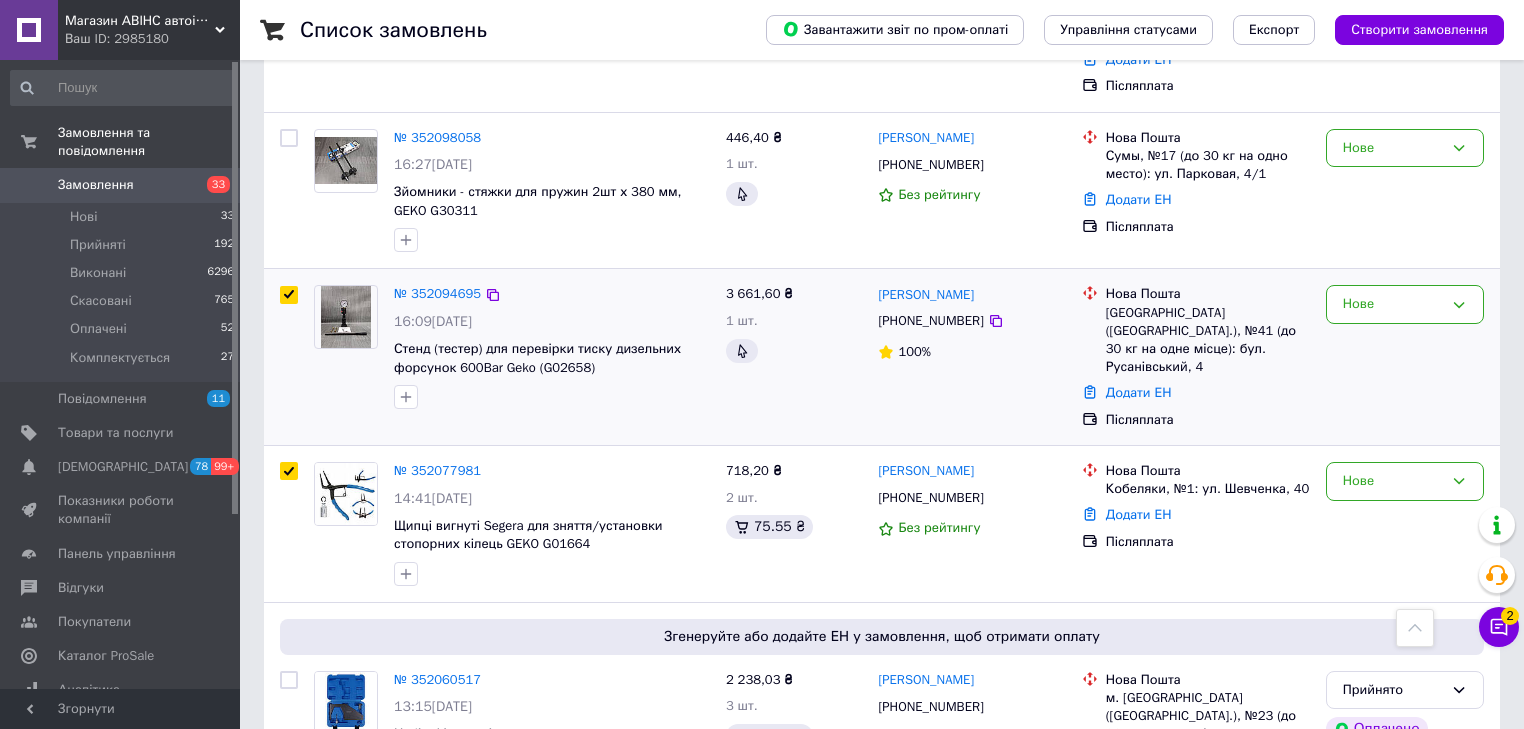 checkbox on "true" 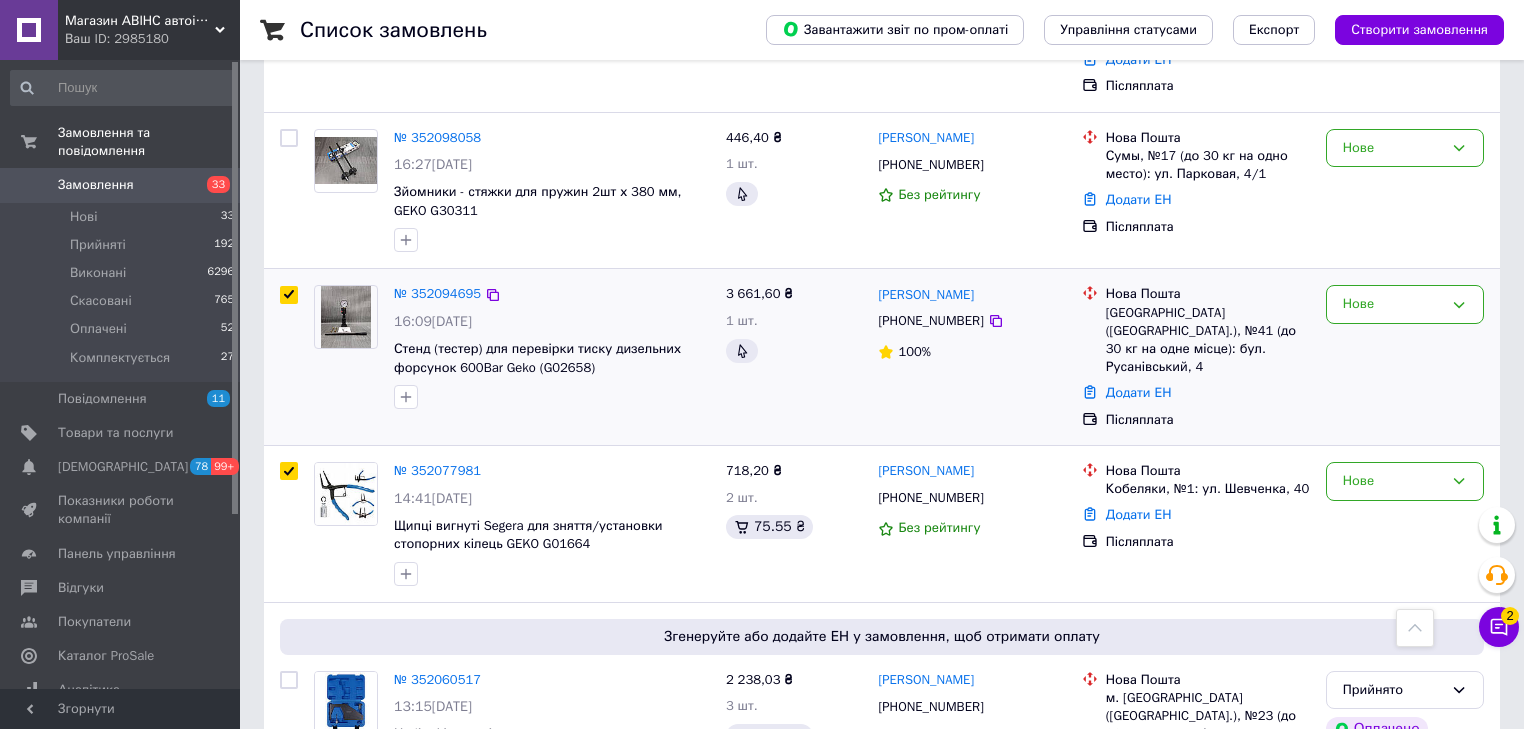 scroll, scrollTop: 320, scrollLeft: 0, axis: vertical 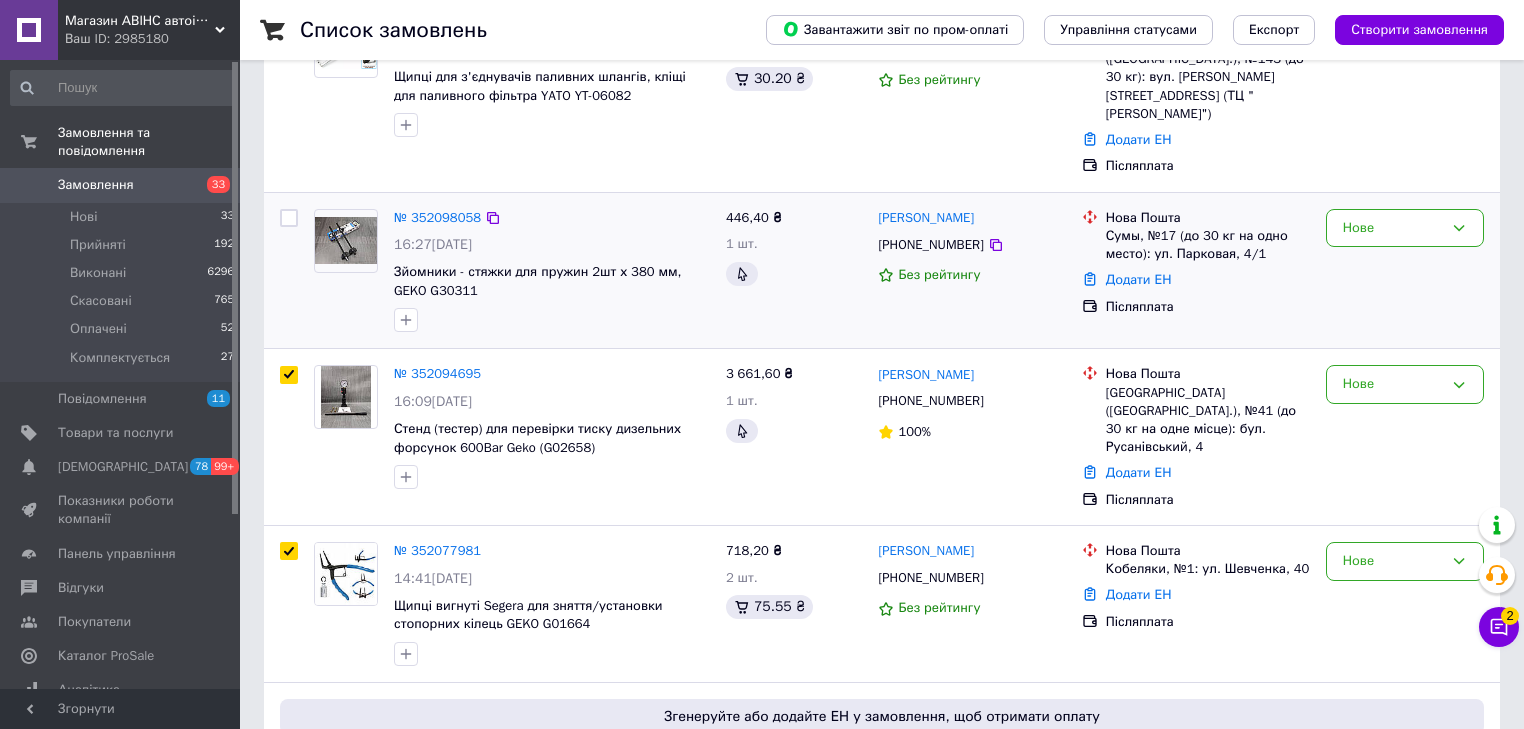 click at bounding box center [289, 218] 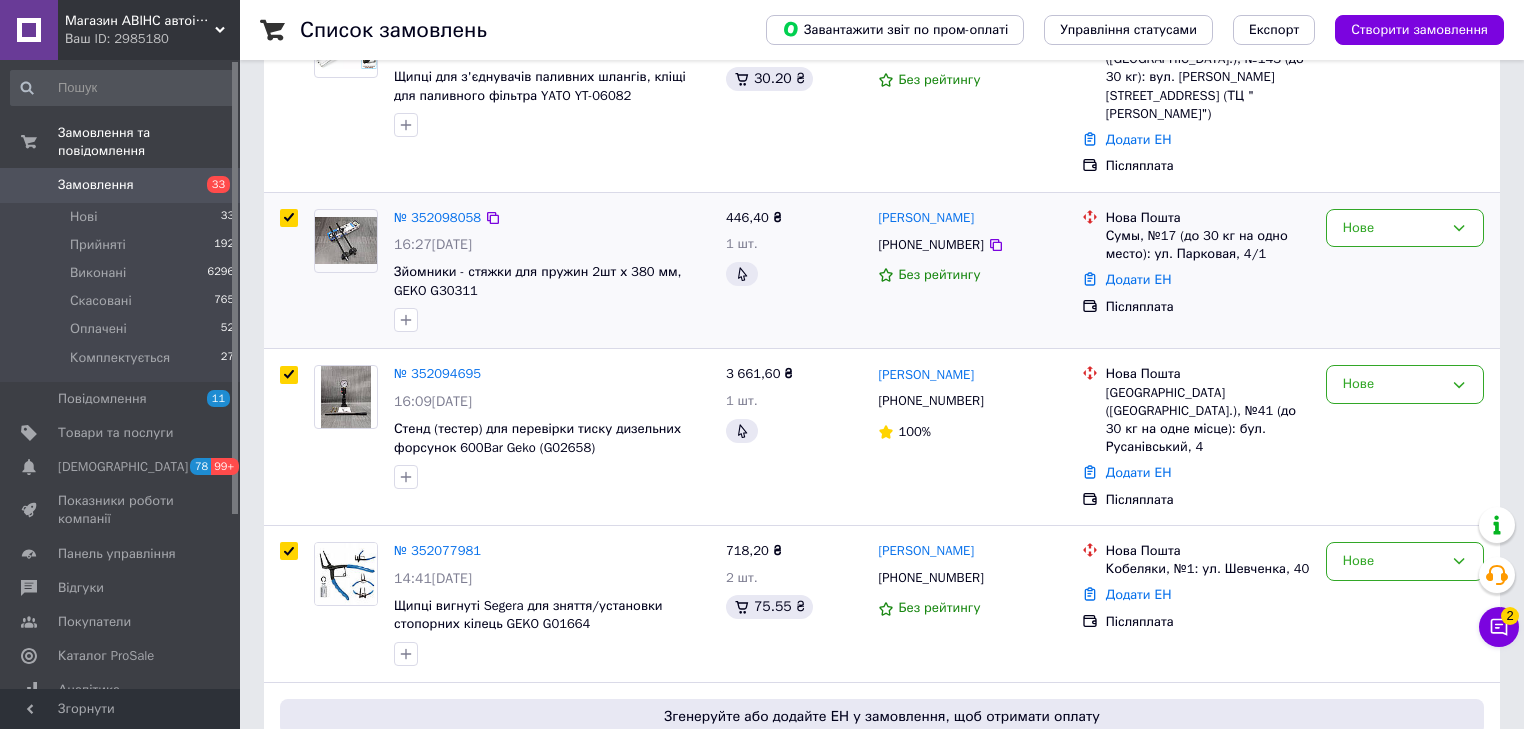 checkbox on "true" 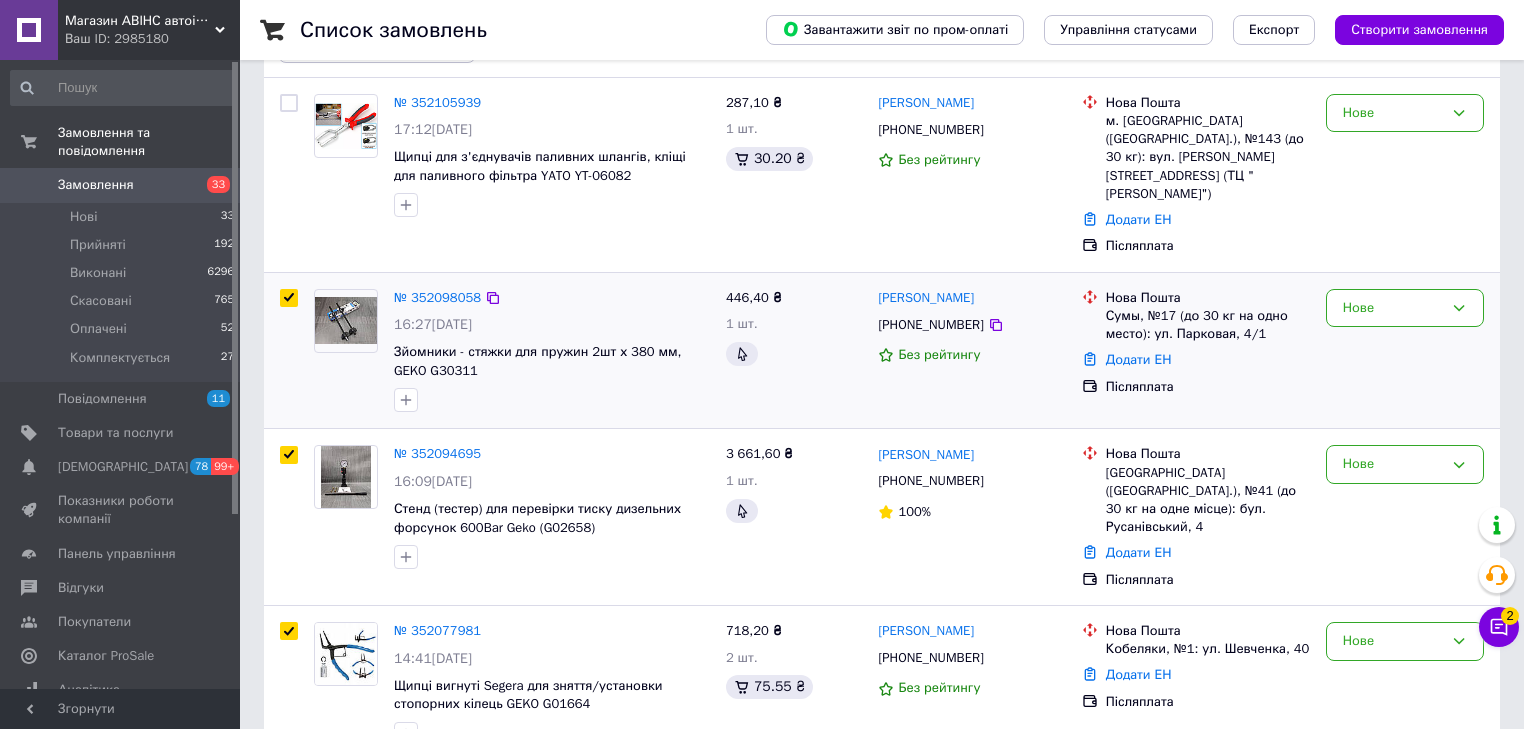 scroll, scrollTop: 240, scrollLeft: 0, axis: vertical 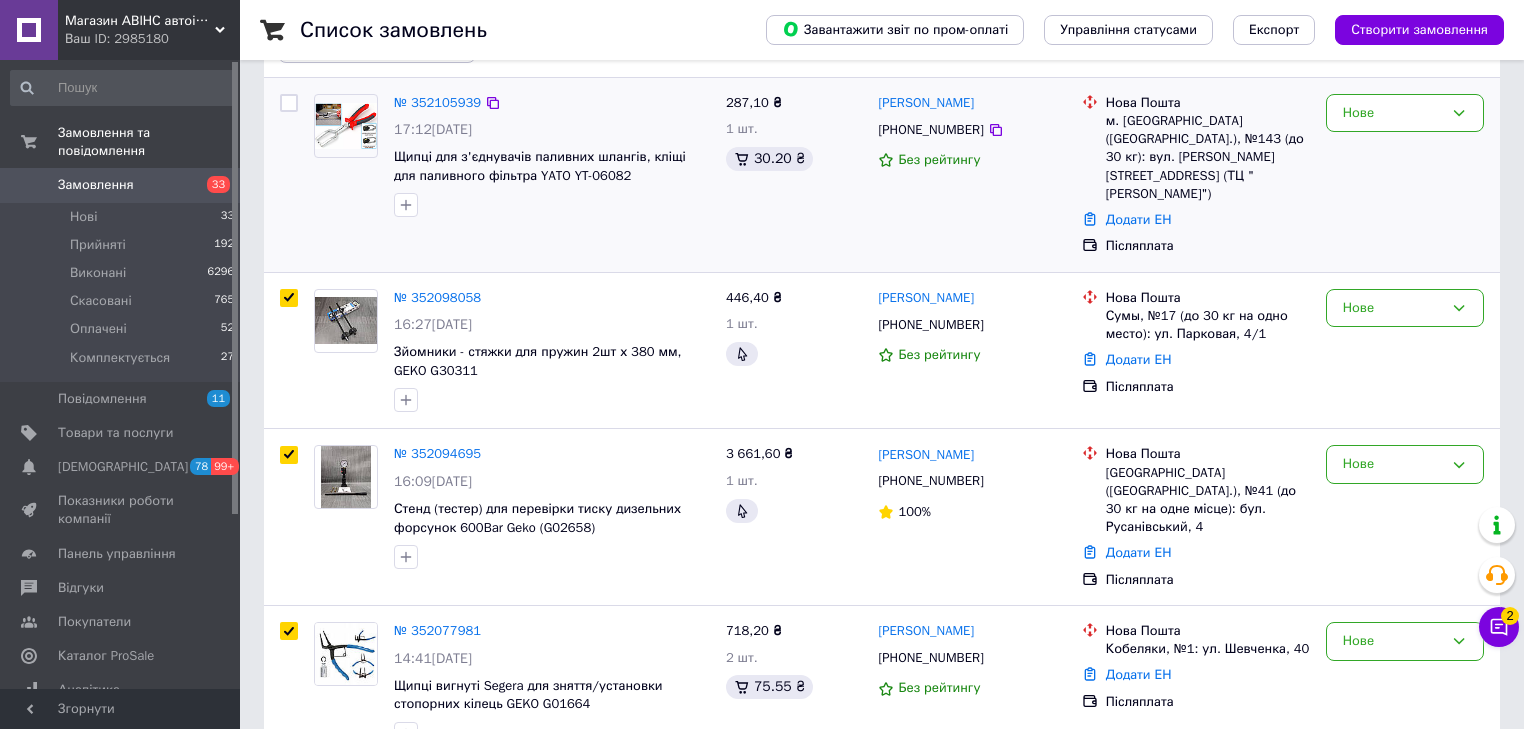 click at bounding box center [289, 103] 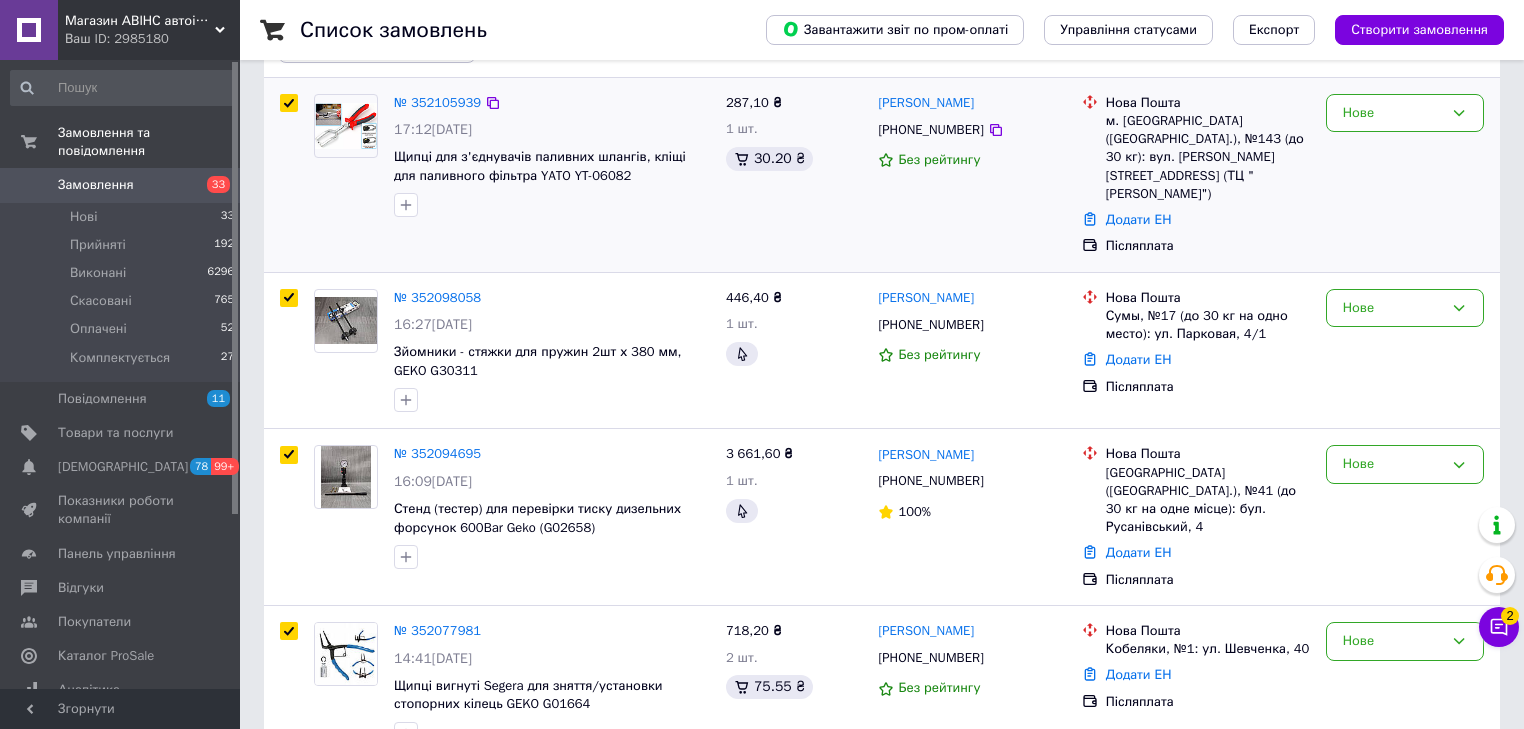 checkbox on "true" 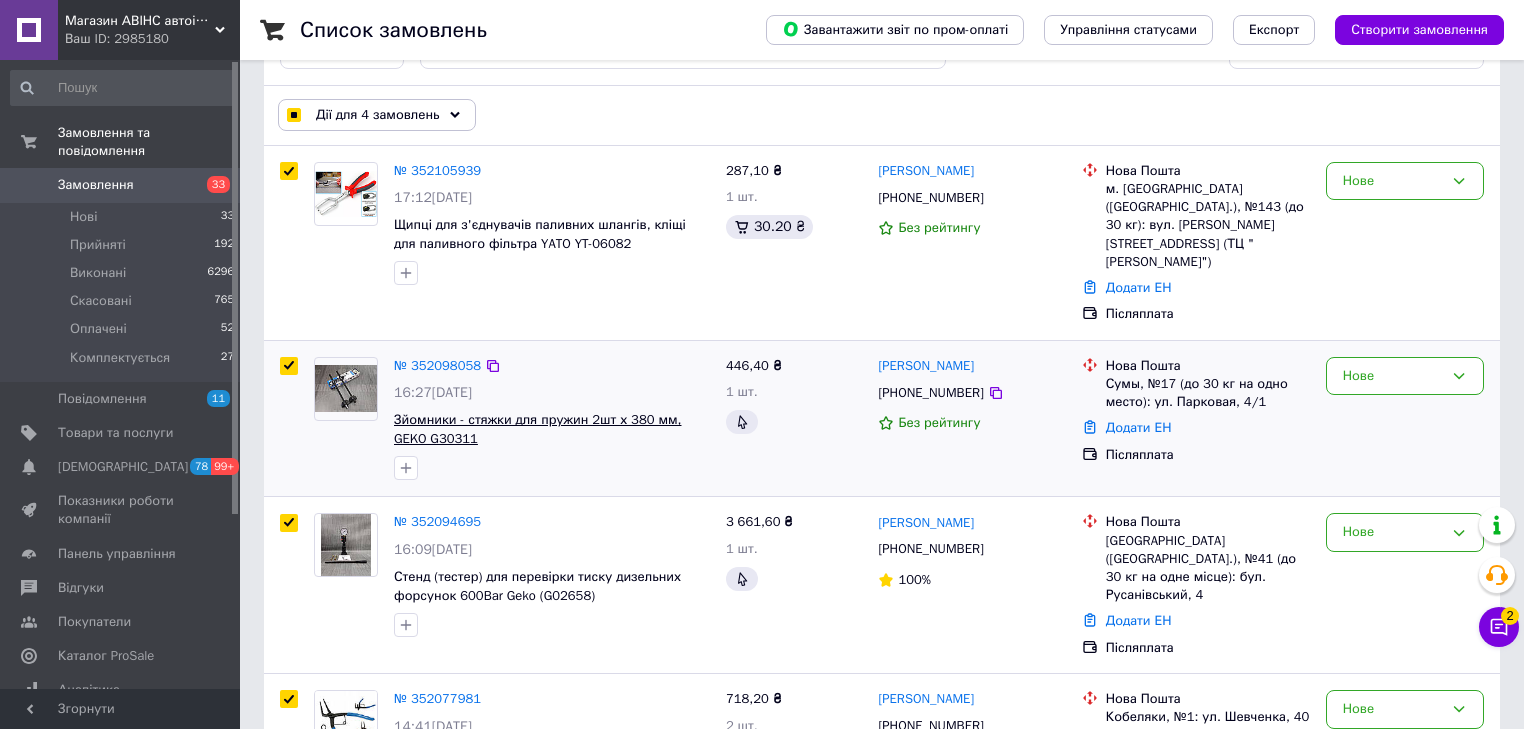 scroll, scrollTop: 80, scrollLeft: 0, axis: vertical 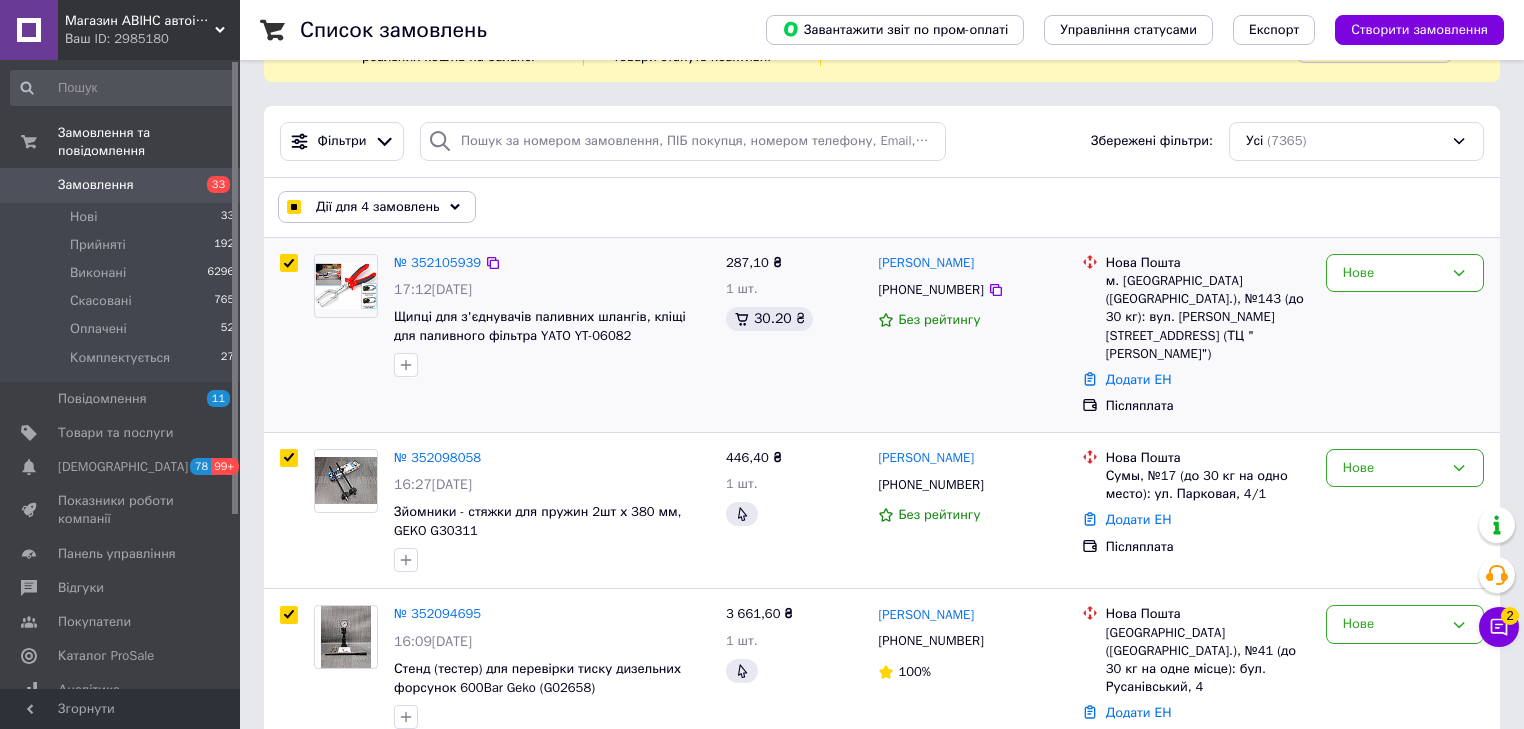 click at bounding box center [289, 263] 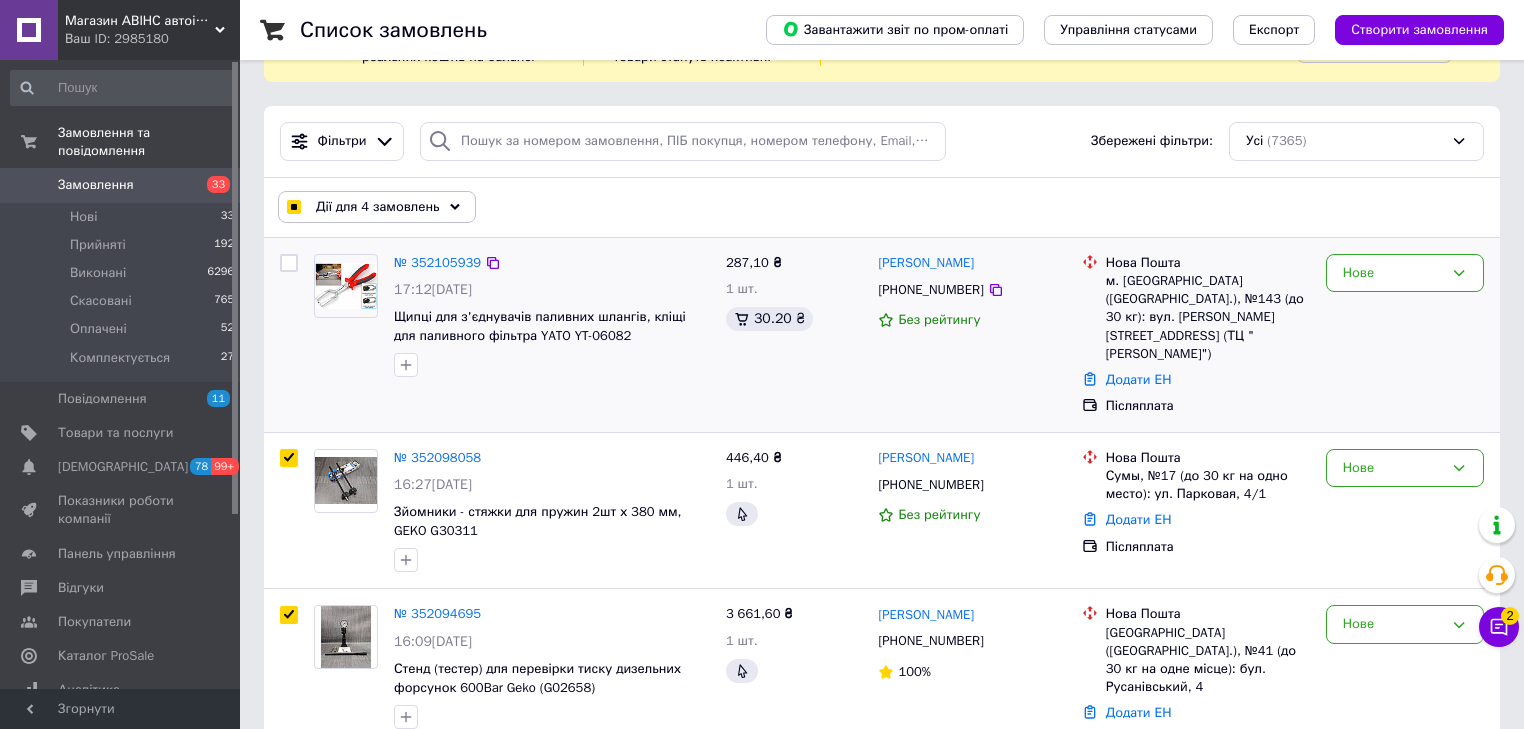 checkbox on "false" 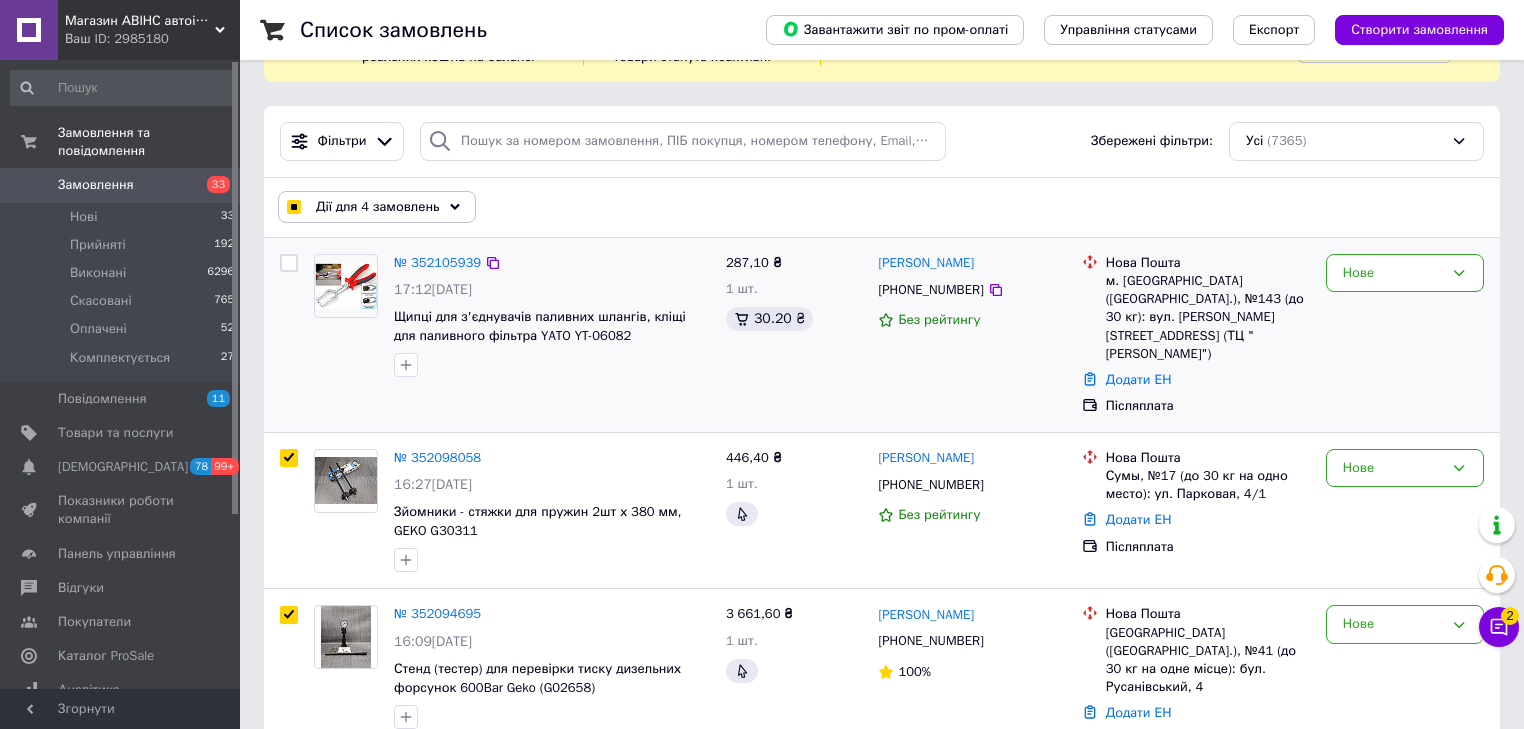 checkbox on "true" 